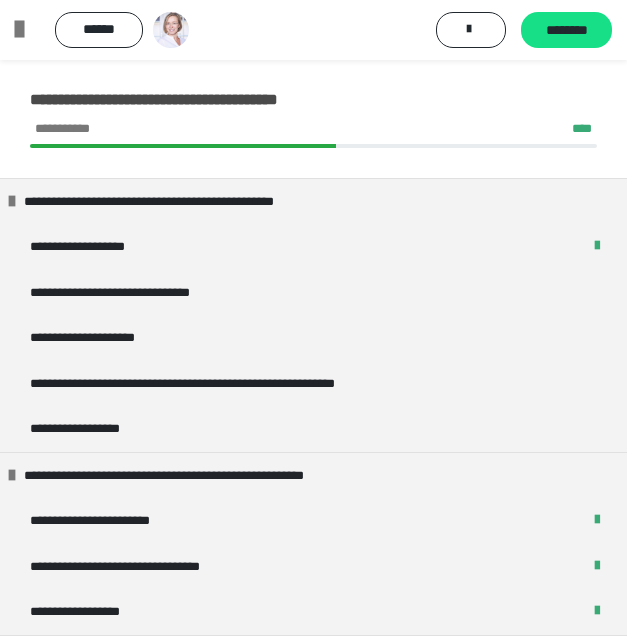 scroll, scrollTop: 0, scrollLeft: 0, axis: both 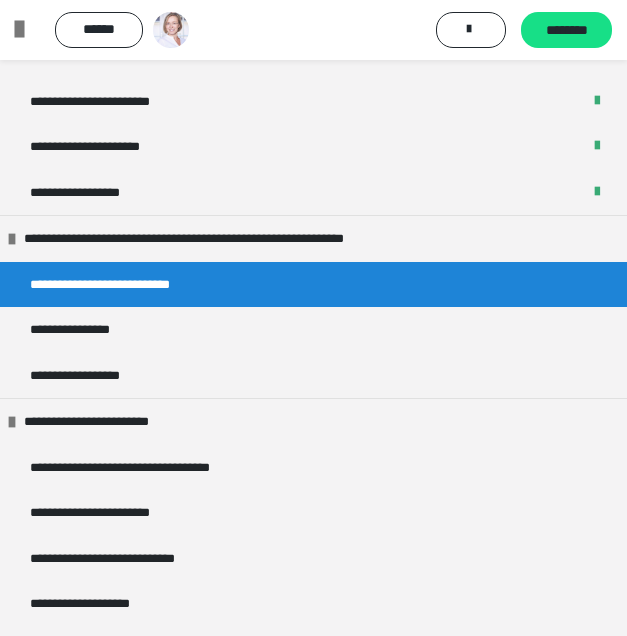 click on "**********" at bounding box center (91, 330) 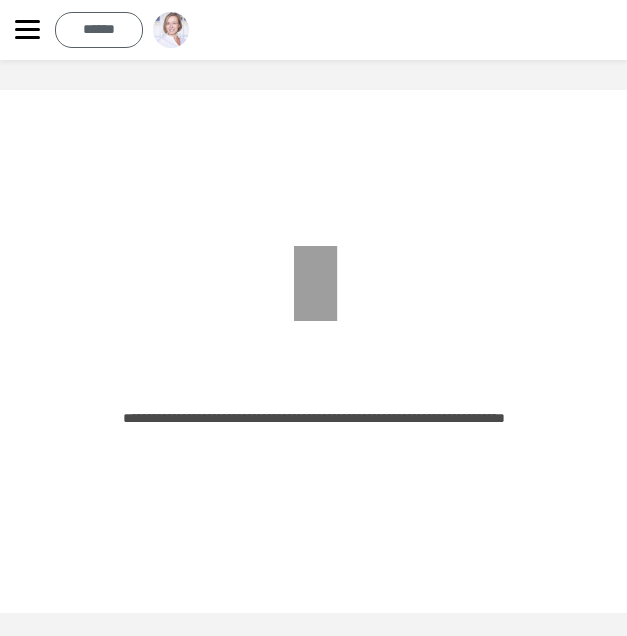 click on "******" at bounding box center [99, 30] 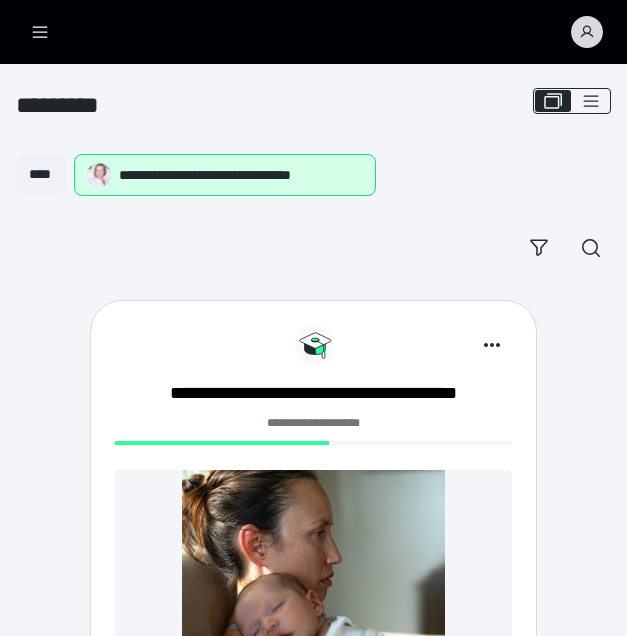 scroll, scrollTop: 98, scrollLeft: 0, axis: vertical 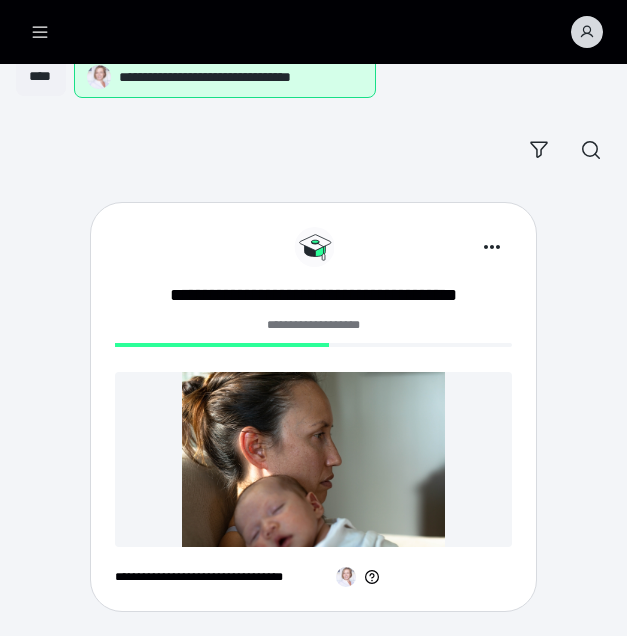 click at bounding box center [313, 459] 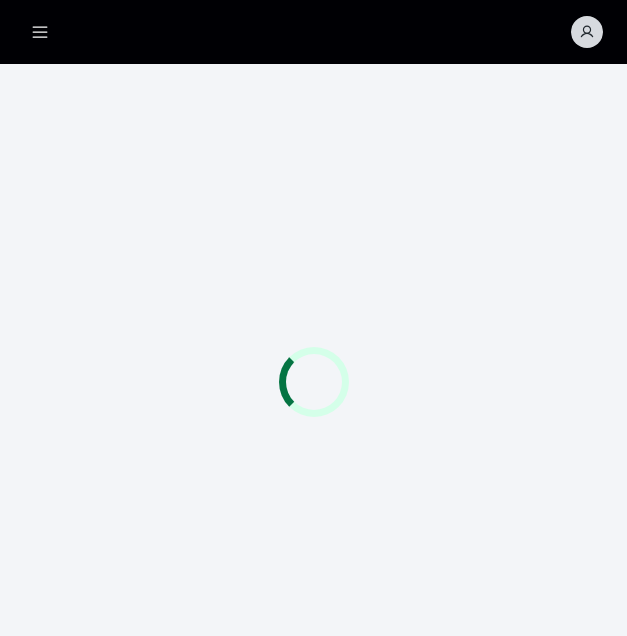 scroll, scrollTop: 0, scrollLeft: 0, axis: both 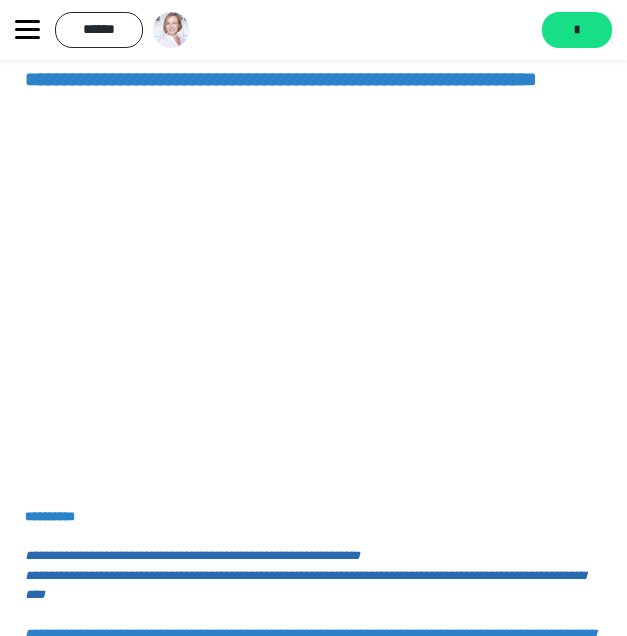 click 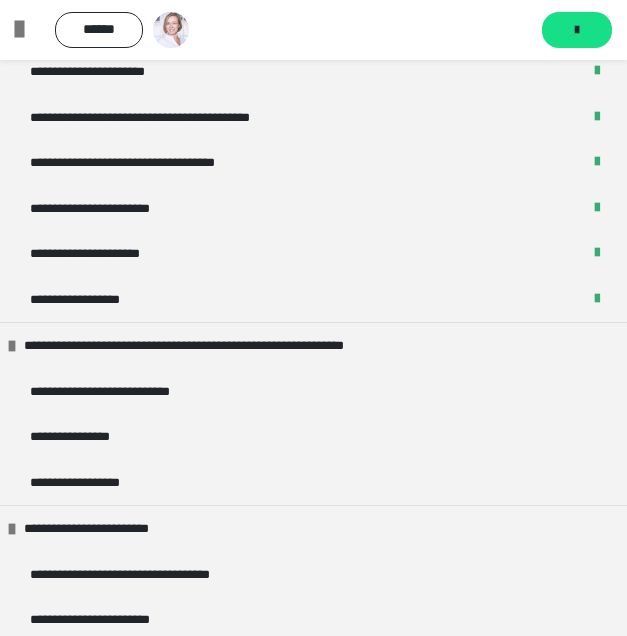 scroll, scrollTop: 1661, scrollLeft: 0, axis: vertical 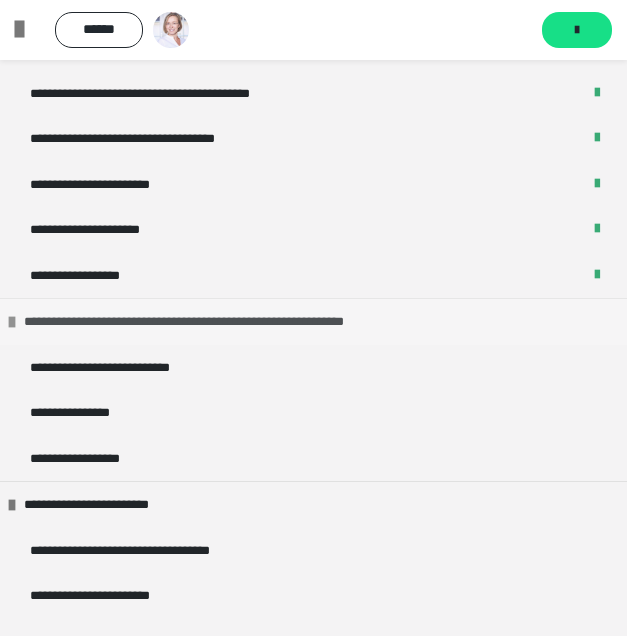 click on "**********" at bounding box center [223, 322] 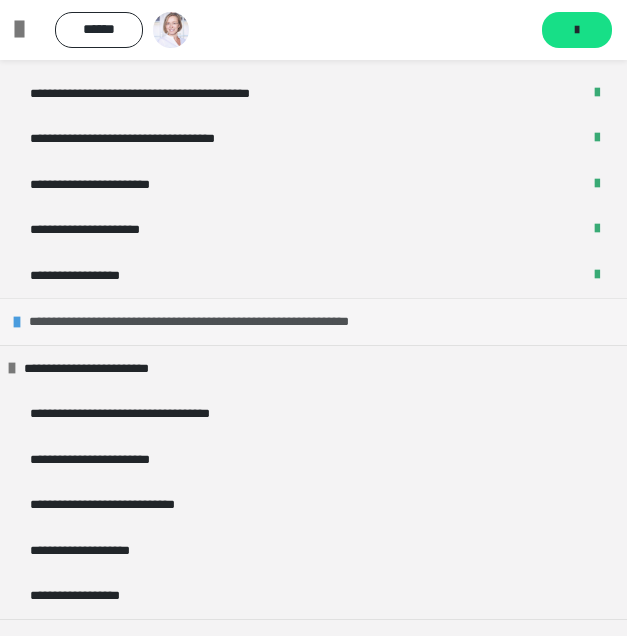 click on "**********" at bounding box center (228, 322) 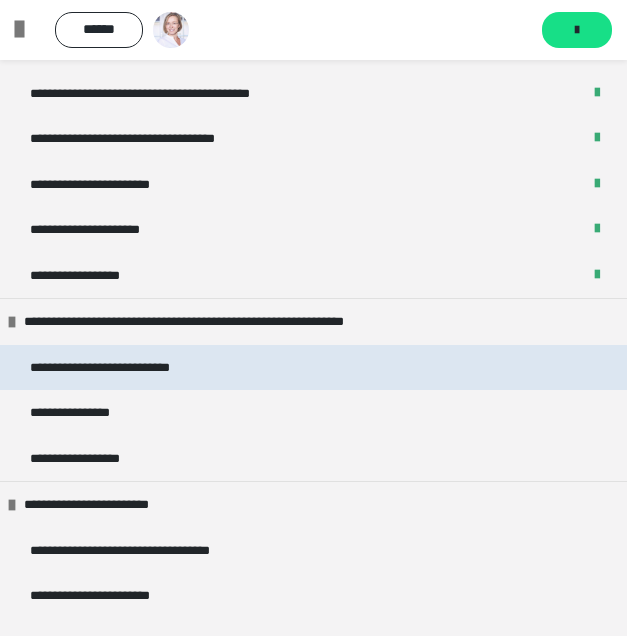 click on "**********" at bounding box center (313, 368) 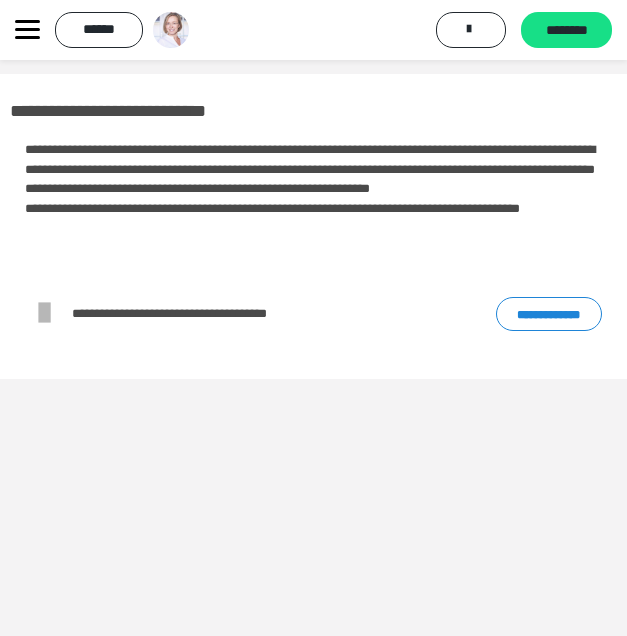 scroll, scrollTop: 0, scrollLeft: 0, axis: both 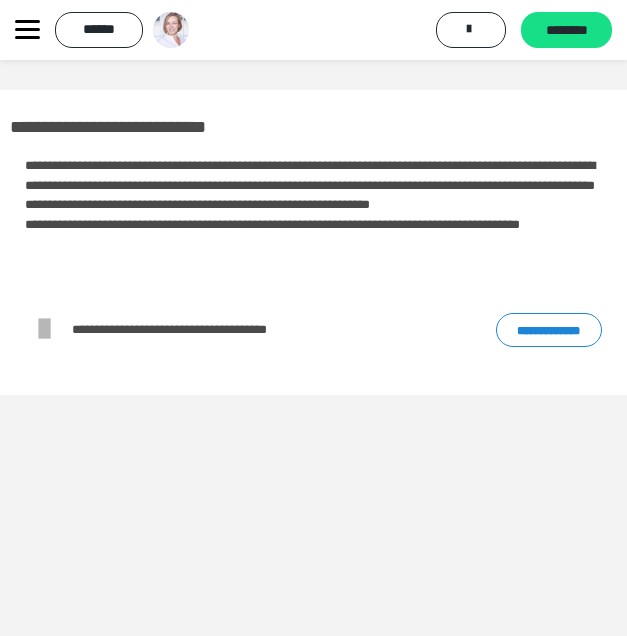 click 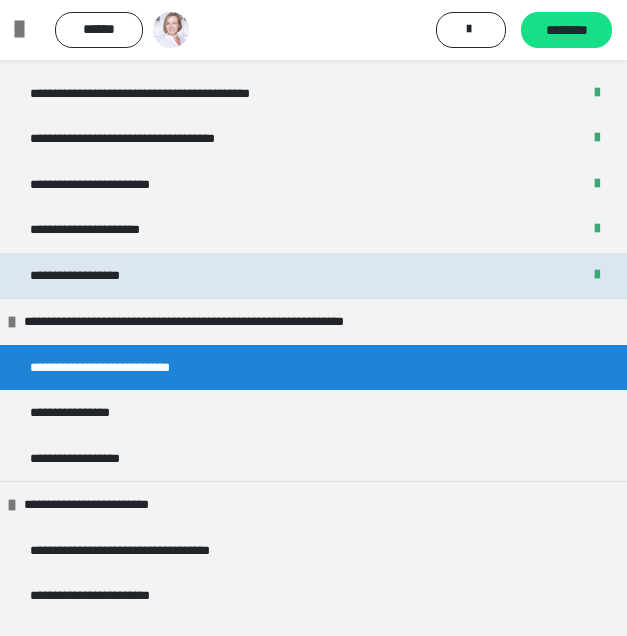 click on "**********" at bounding box center [313, 368] 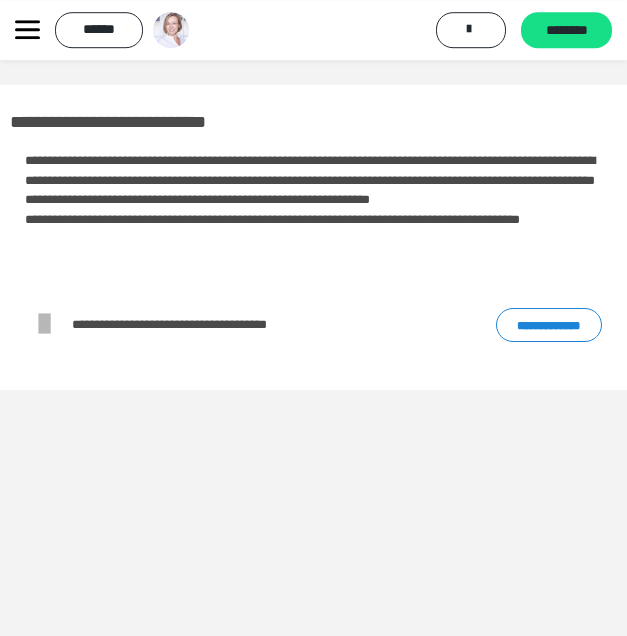 scroll, scrollTop: 6, scrollLeft: 0, axis: vertical 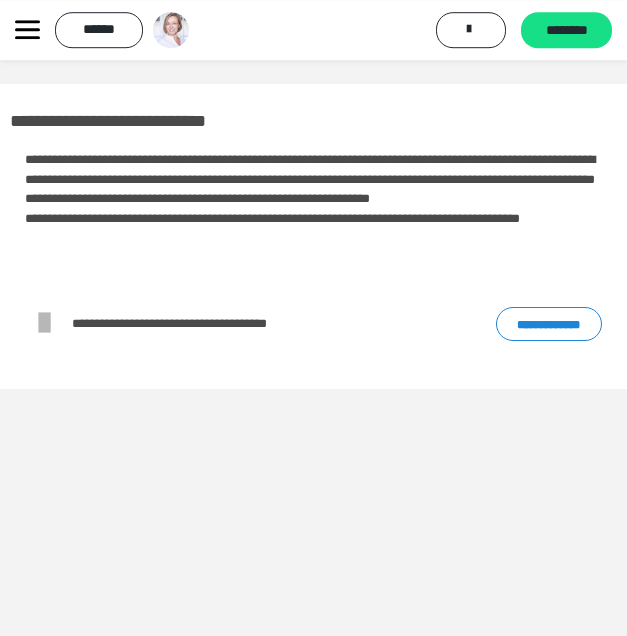 click on "**********" at bounding box center (549, 324) 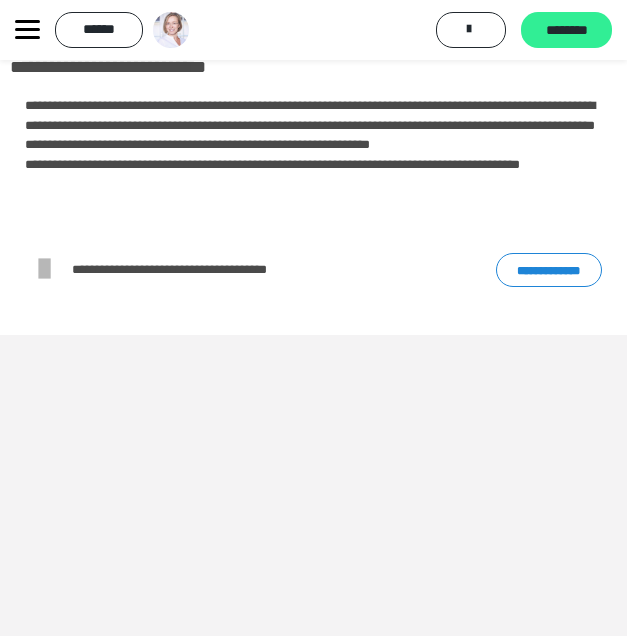 click on "********" at bounding box center [566, 31] 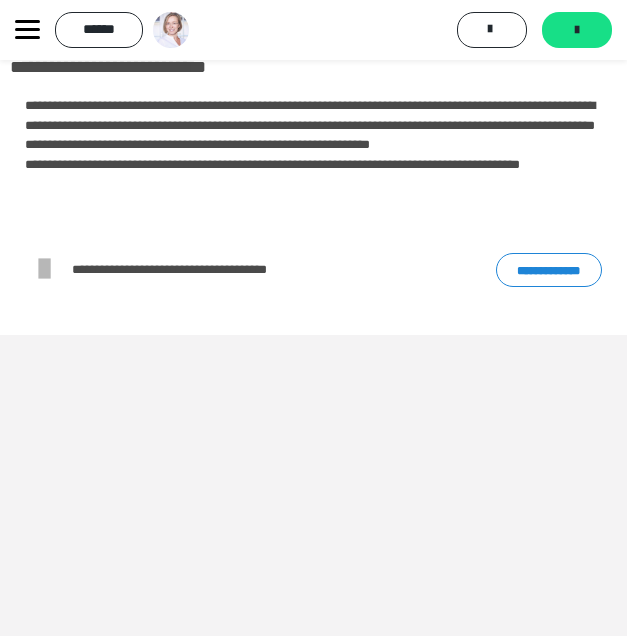 click on "*******" at bounding box center (577, 30) 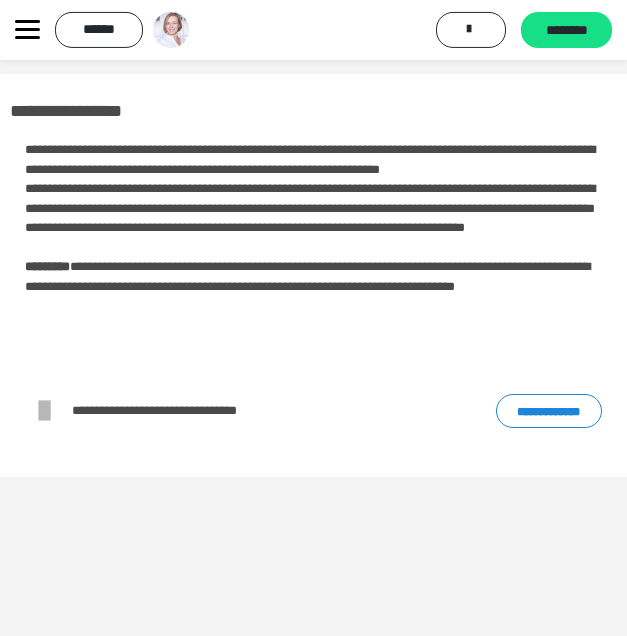 scroll, scrollTop: 29, scrollLeft: 2, axis: both 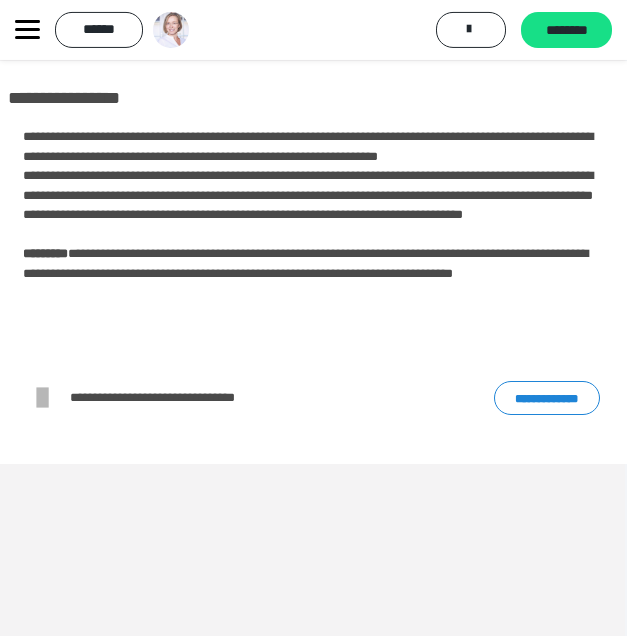 click on "**********" at bounding box center (547, 398) 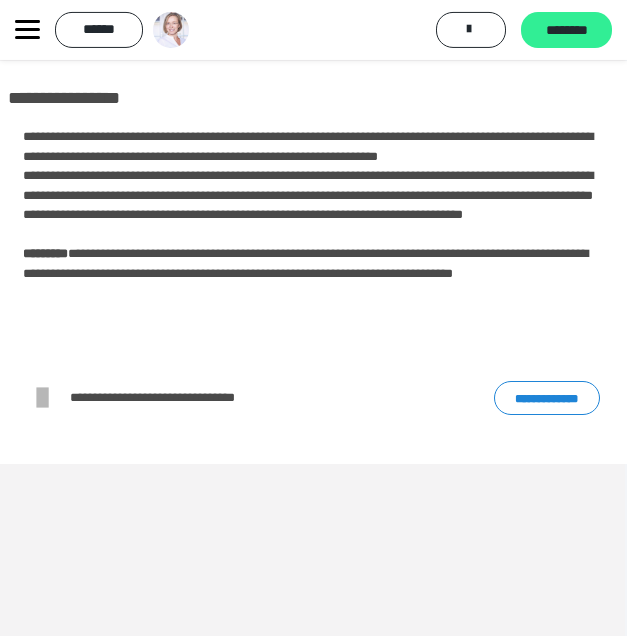click on "********" at bounding box center (566, 31) 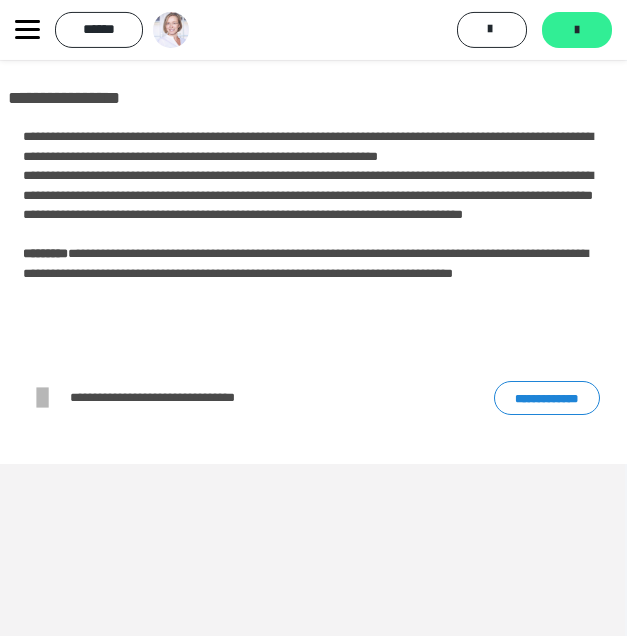 click on "*******" at bounding box center [577, 30] 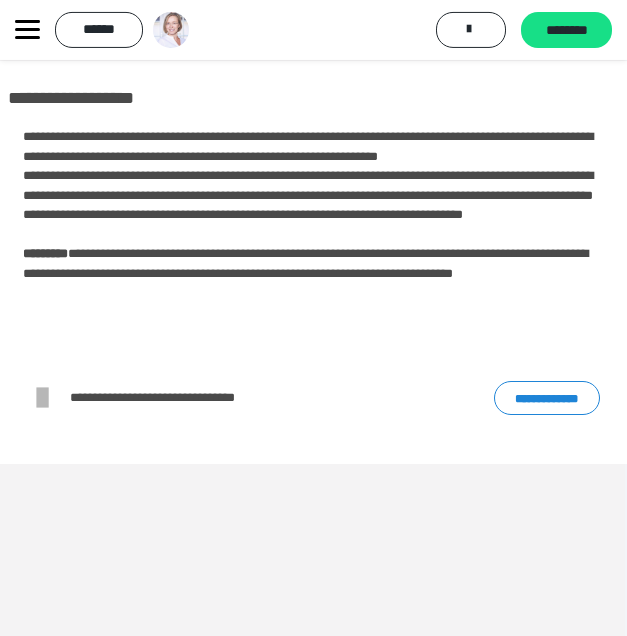 scroll, scrollTop: 0, scrollLeft: 0, axis: both 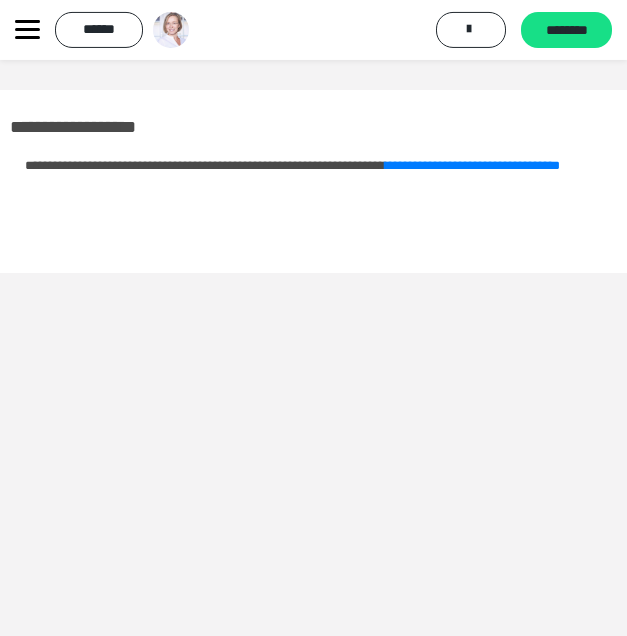 click on "********" at bounding box center [566, 31] 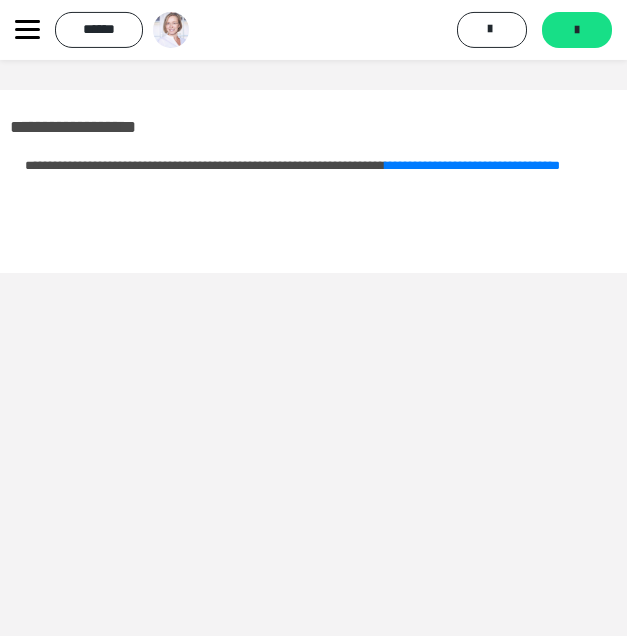 click on "*******" at bounding box center (577, 30) 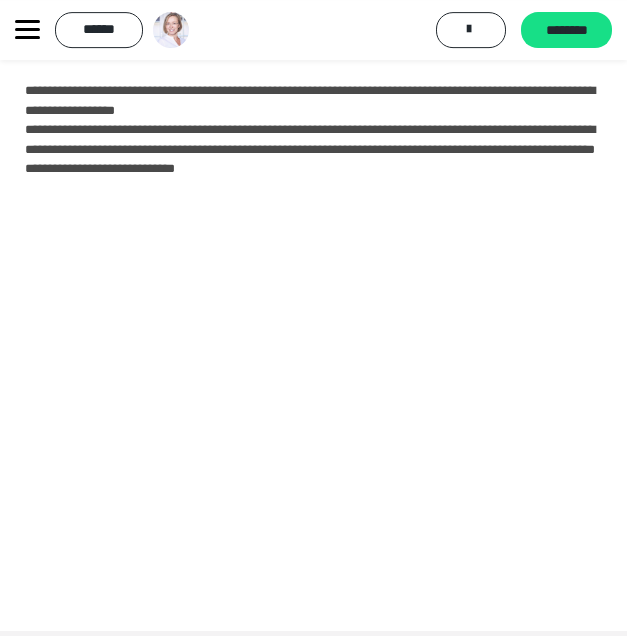 scroll, scrollTop: 80, scrollLeft: 0, axis: vertical 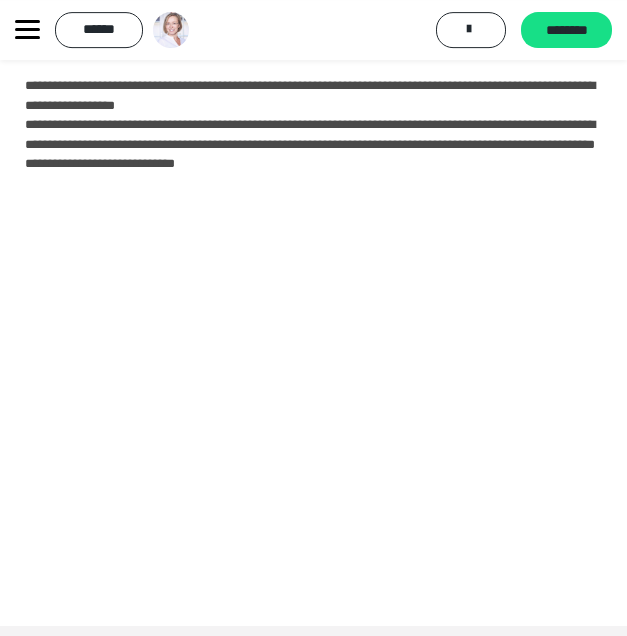 click 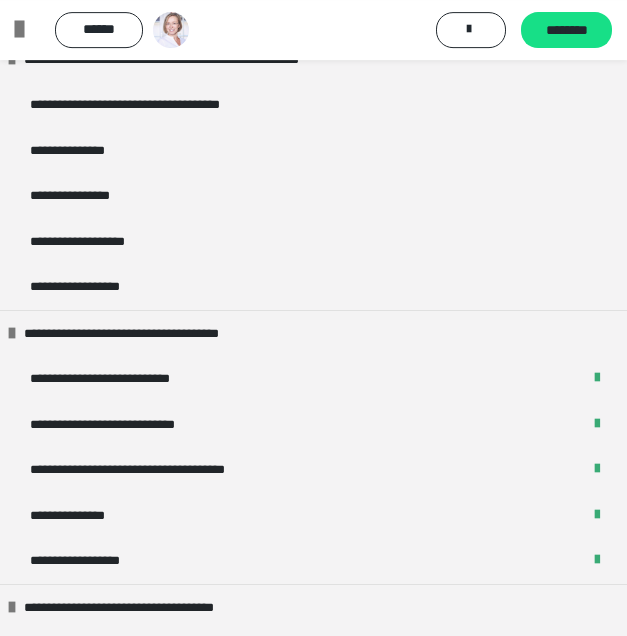 scroll, scrollTop: 999, scrollLeft: 0, axis: vertical 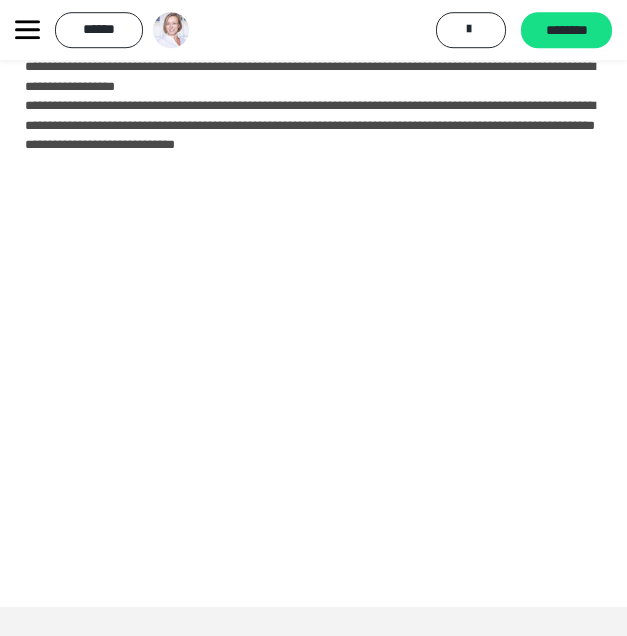 click 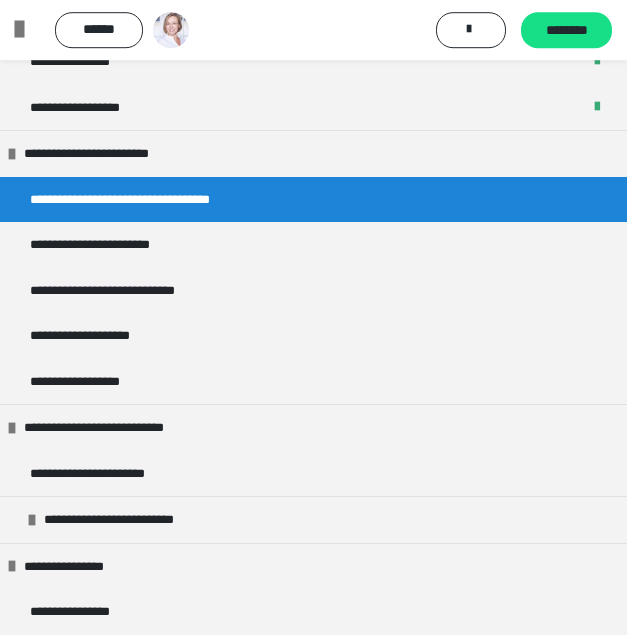 scroll, scrollTop: 2016, scrollLeft: 0, axis: vertical 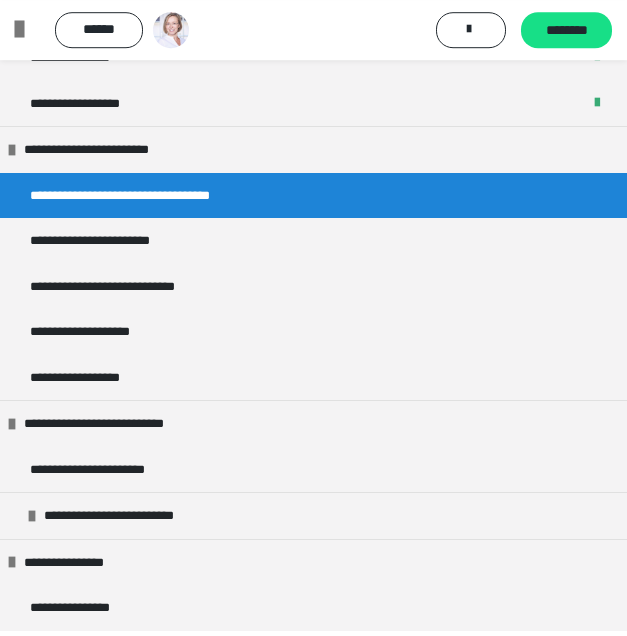 click on "**********" at bounding box center (151, 196) 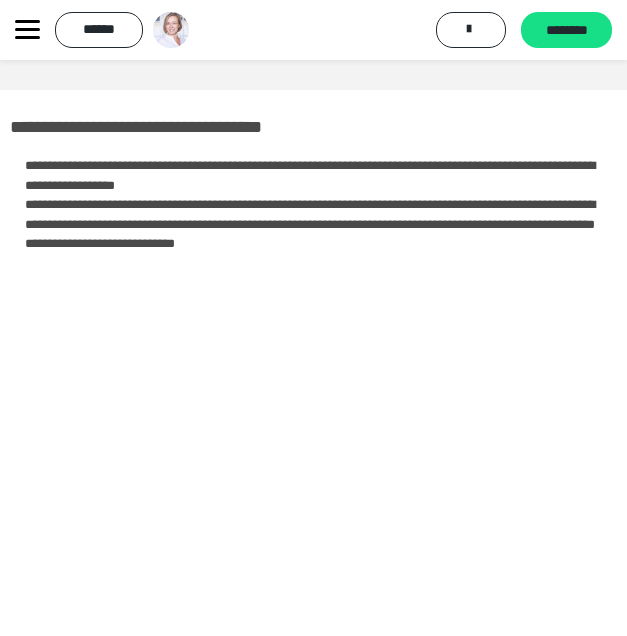 scroll, scrollTop: 100, scrollLeft: 0, axis: vertical 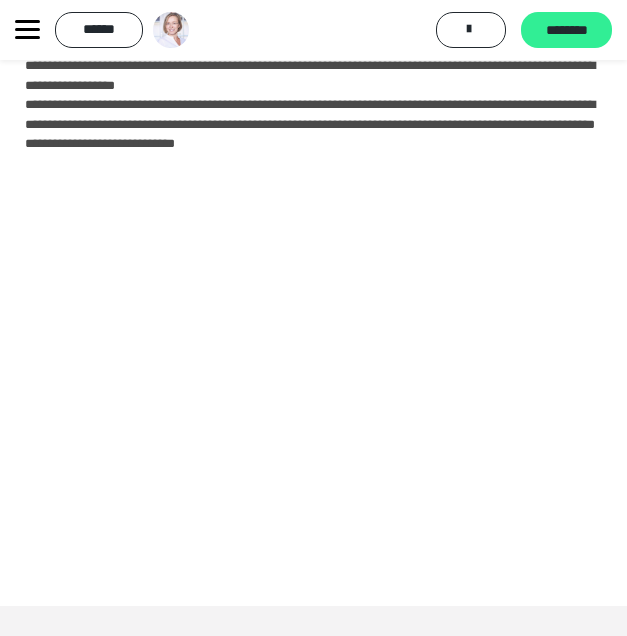 click on "********" at bounding box center [566, 31] 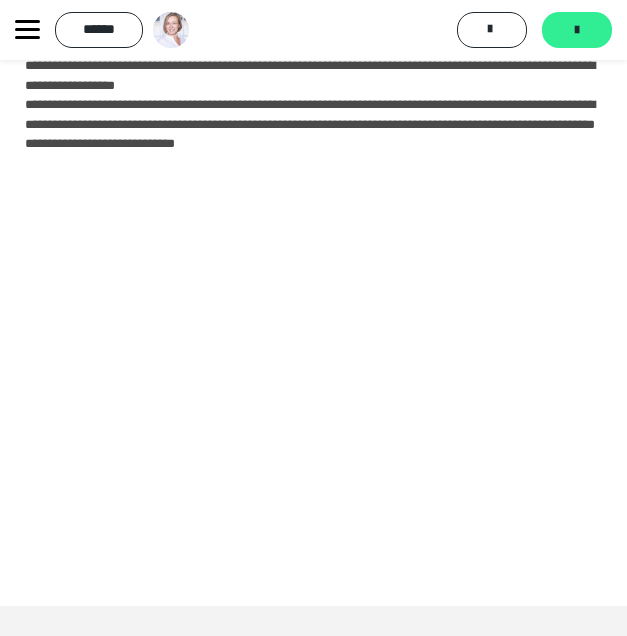 click on "*******" at bounding box center (577, 30) 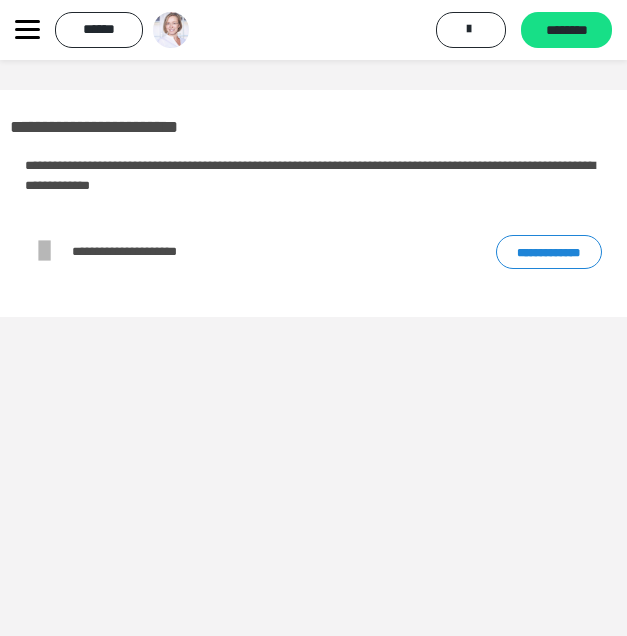 scroll, scrollTop: 60, scrollLeft: 0, axis: vertical 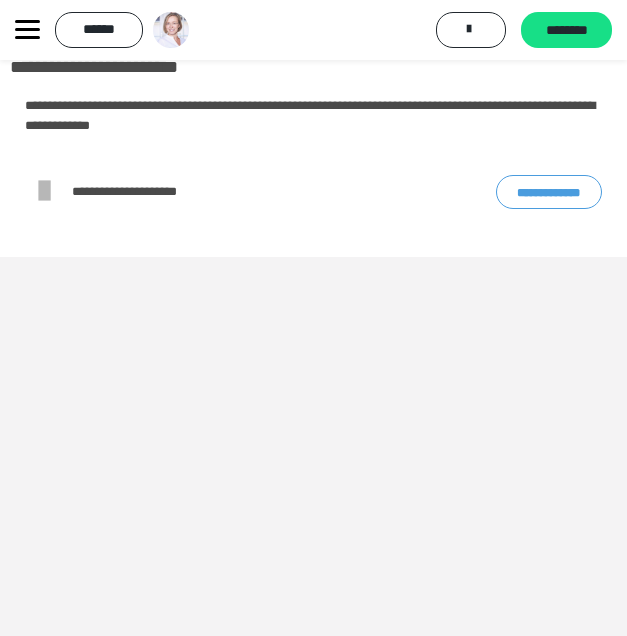click on "**********" at bounding box center (549, 192) 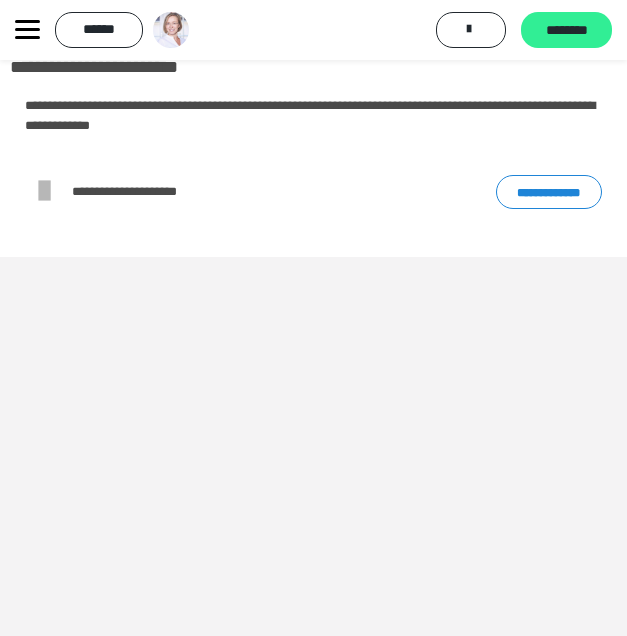 click on "********" at bounding box center [566, 31] 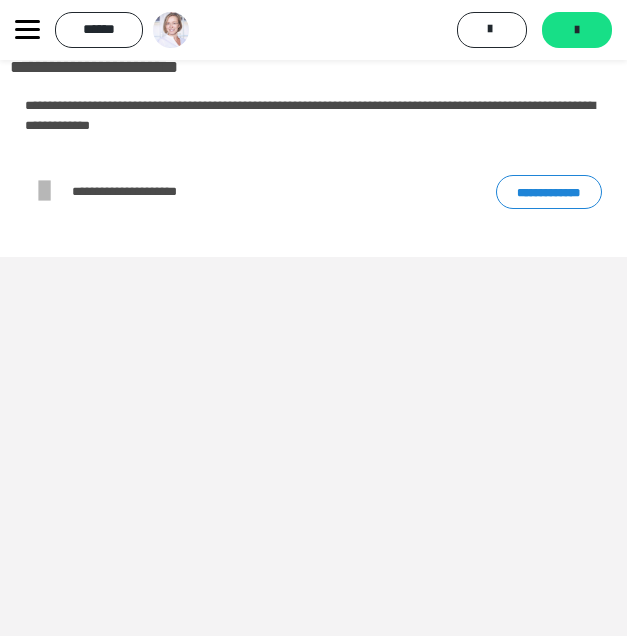 click on "*******" at bounding box center [577, 30] 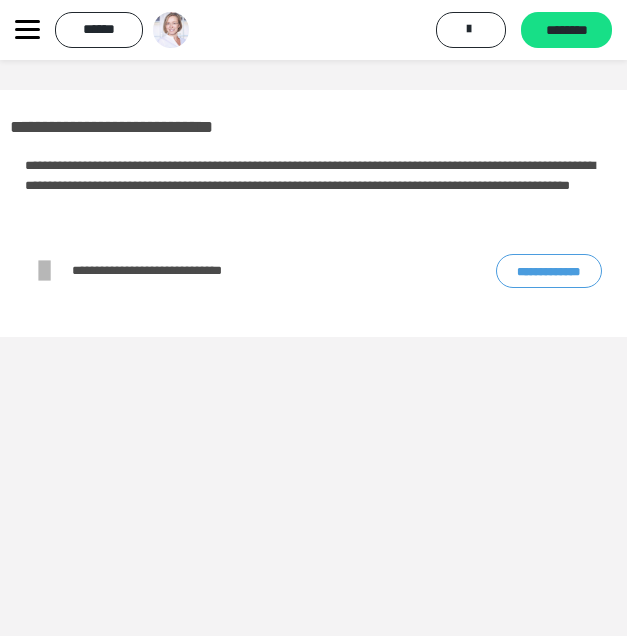 click on "**********" at bounding box center [549, 271] 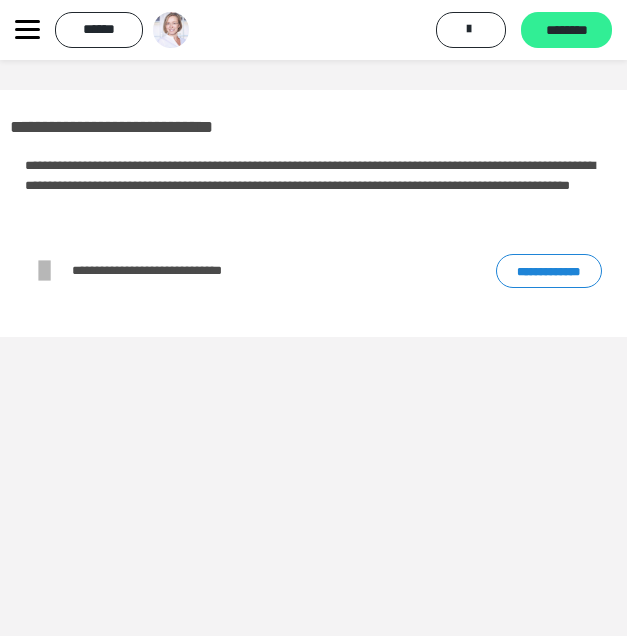 click on "********" at bounding box center [566, 31] 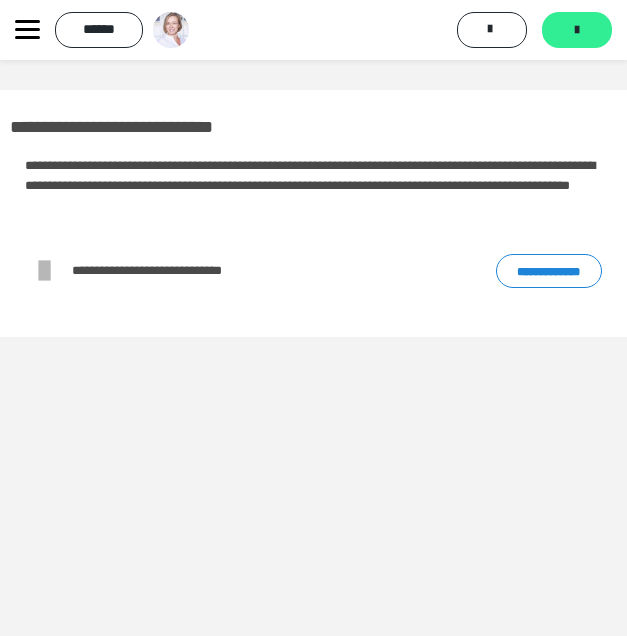 click on "*******" at bounding box center (577, 30) 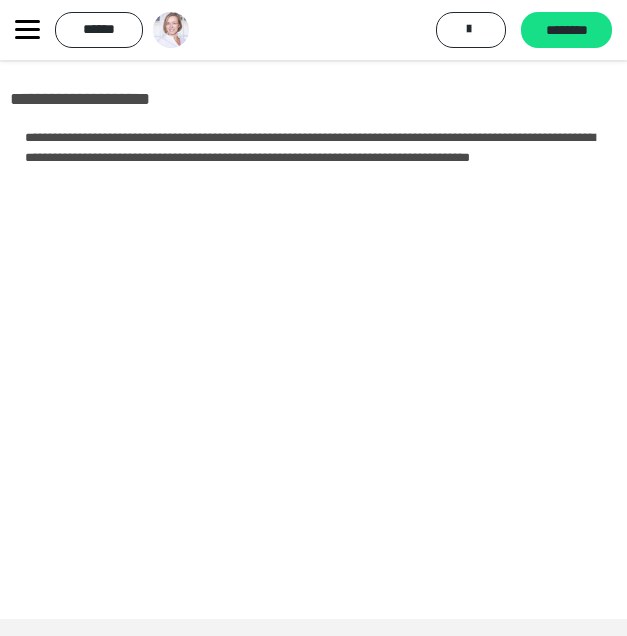 scroll, scrollTop: 30, scrollLeft: 0, axis: vertical 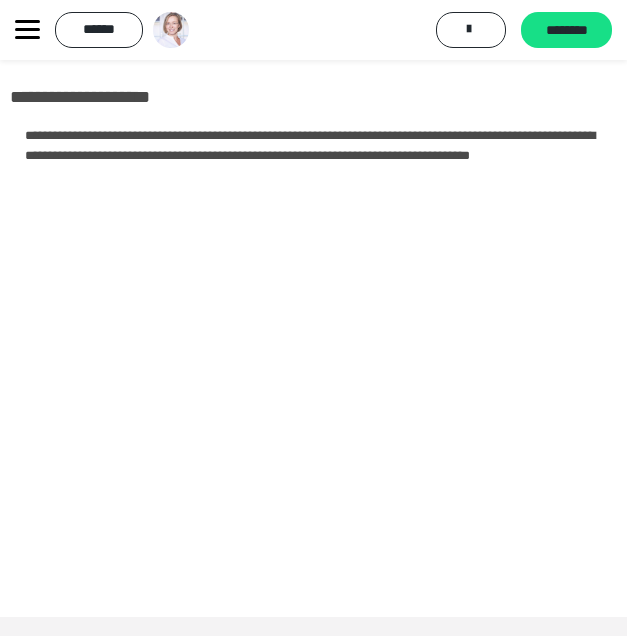 click 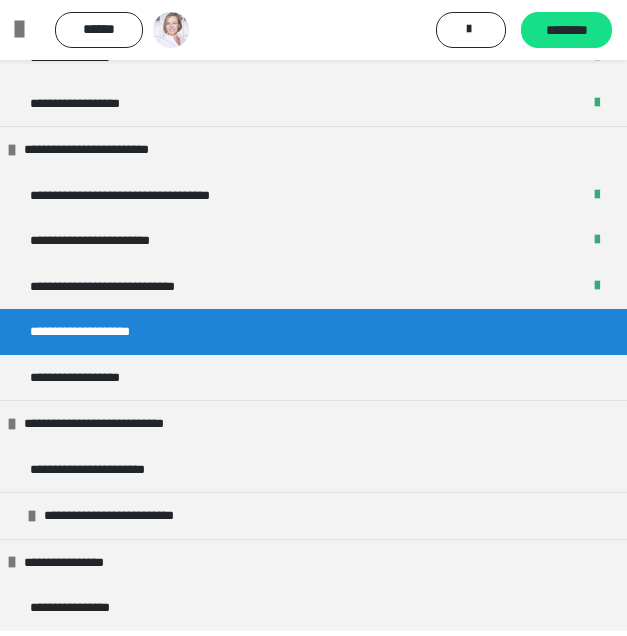 scroll, scrollTop: 2016, scrollLeft: 0, axis: vertical 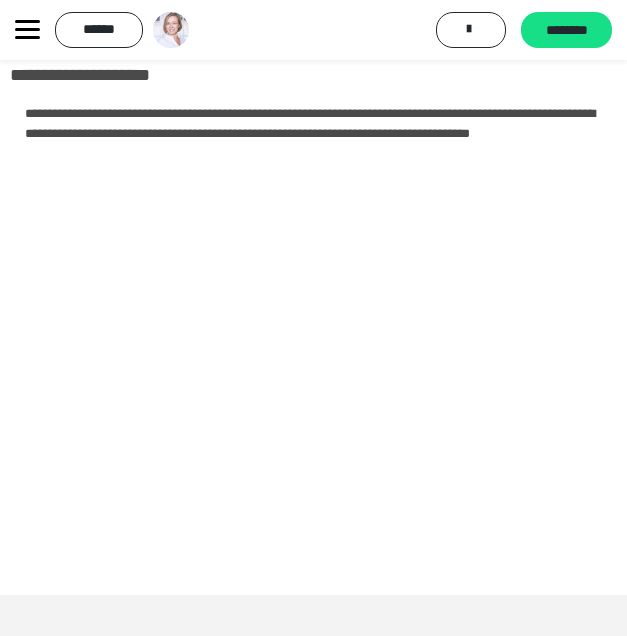 click on "********" at bounding box center (566, 30) 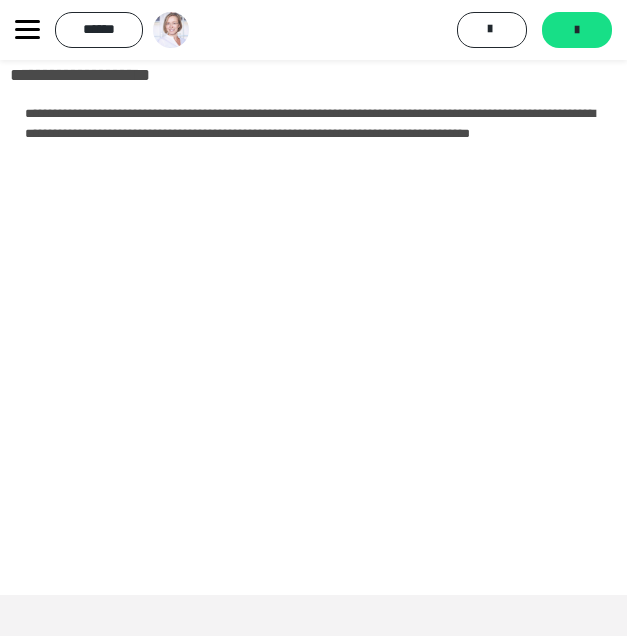 click on "*******" at bounding box center (577, 30) 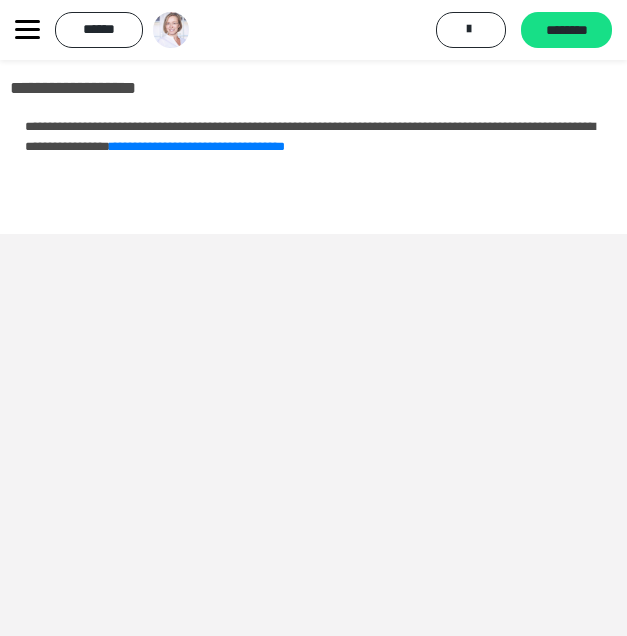 scroll, scrollTop: 60, scrollLeft: 0, axis: vertical 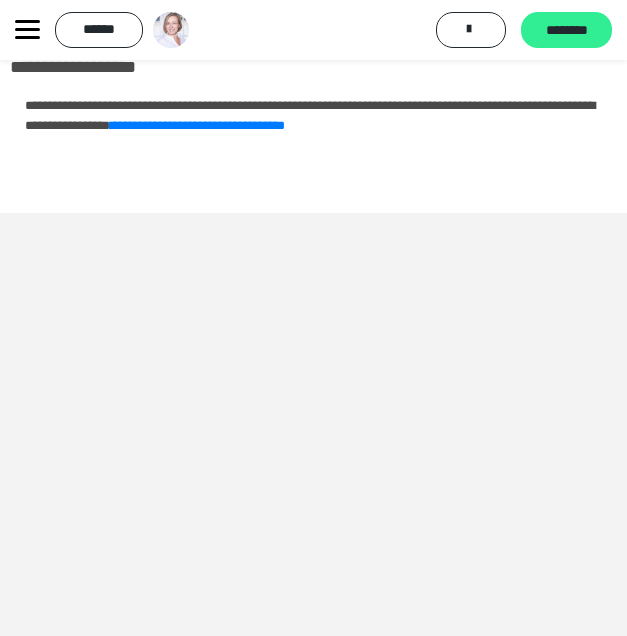 click on "********" at bounding box center [566, 31] 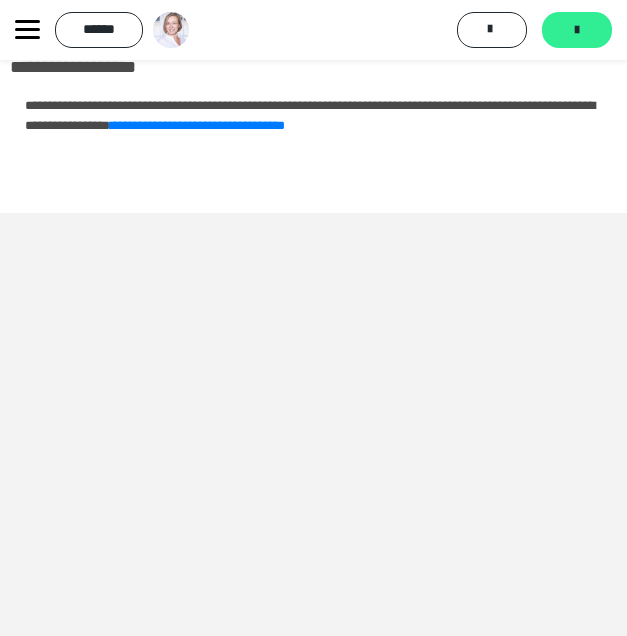 click on "*******" at bounding box center (577, 30) 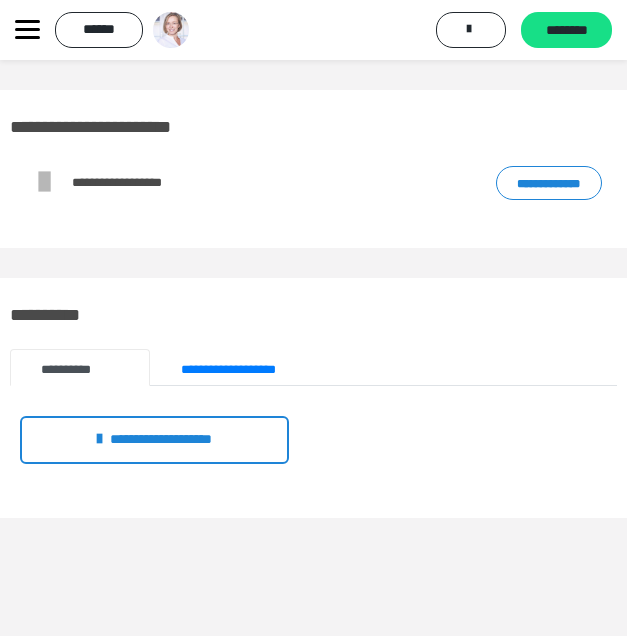 click 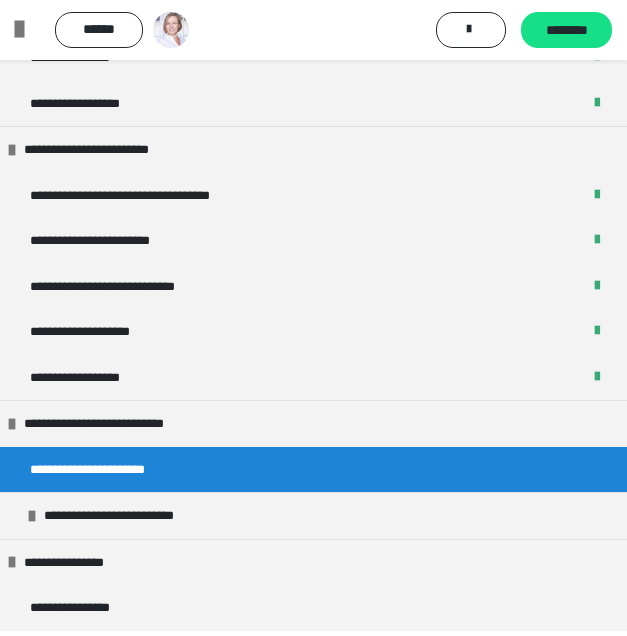 scroll, scrollTop: 2016, scrollLeft: 0, axis: vertical 